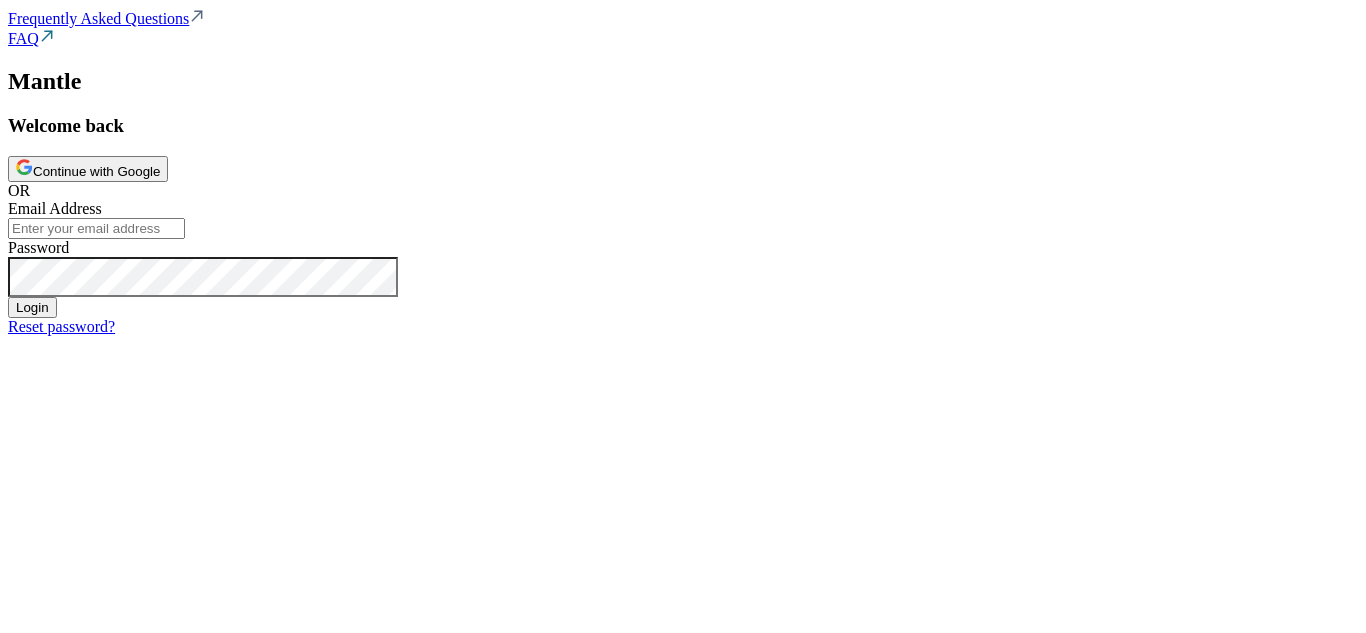 scroll, scrollTop: 0, scrollLeft: 0, axis: both 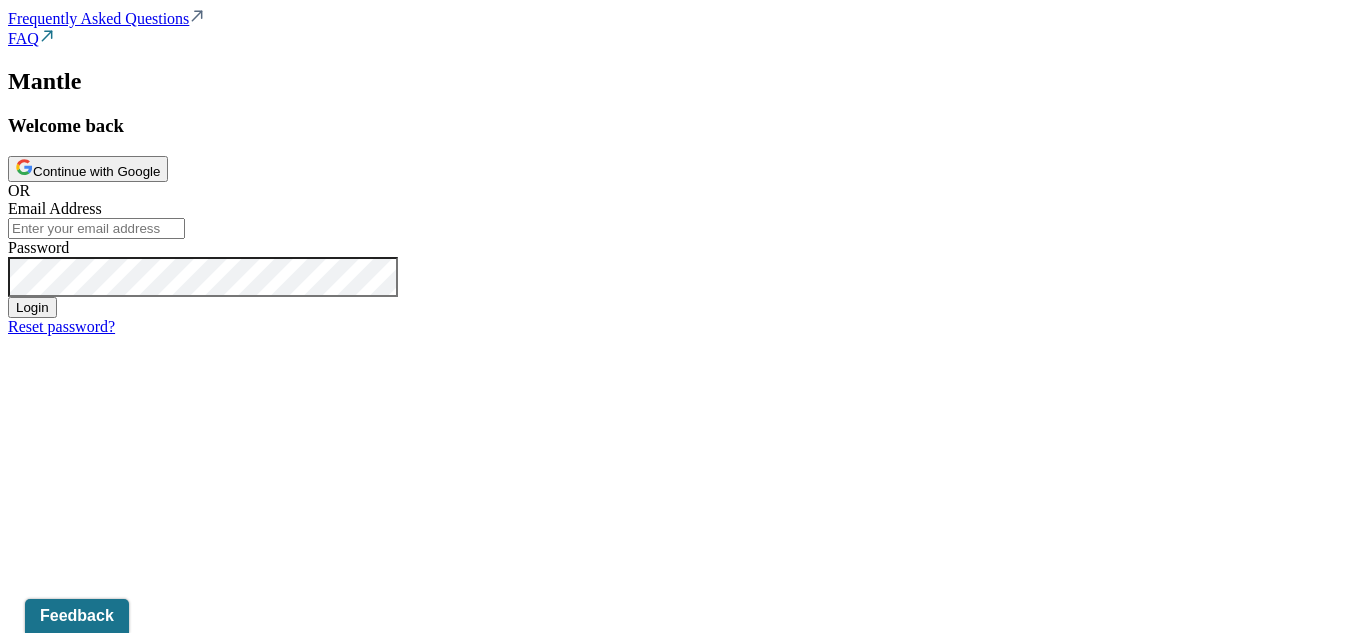 click on "Continue with Google" at bounding box center (88, 169) 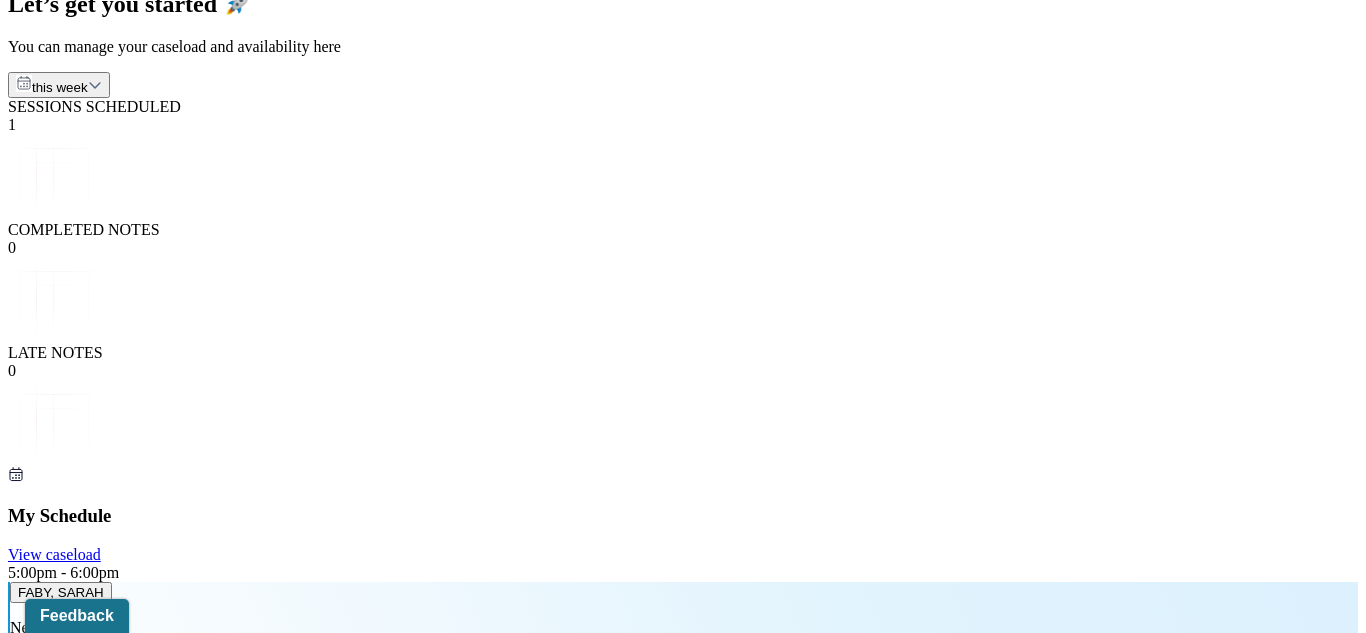 scroll, scrollTop: 505, scrollLeft: 0, axis: vertical 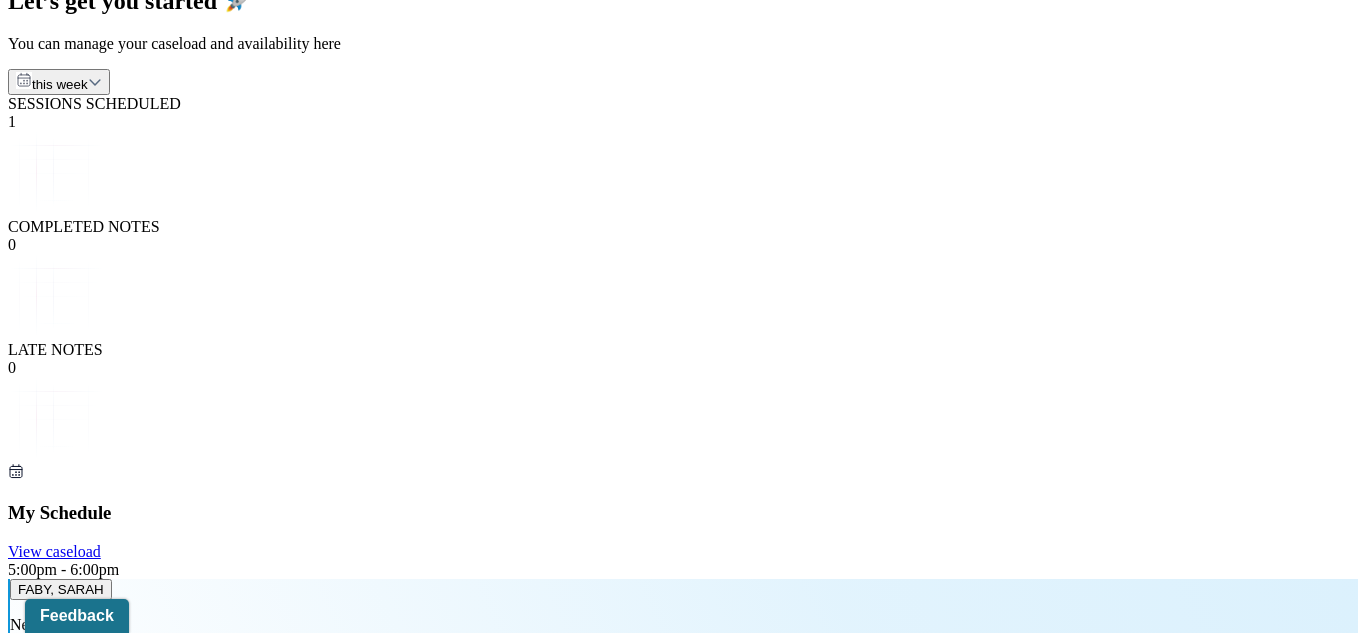 click on "[LAST], [FIRST]" at bounding box center [65, 1309] 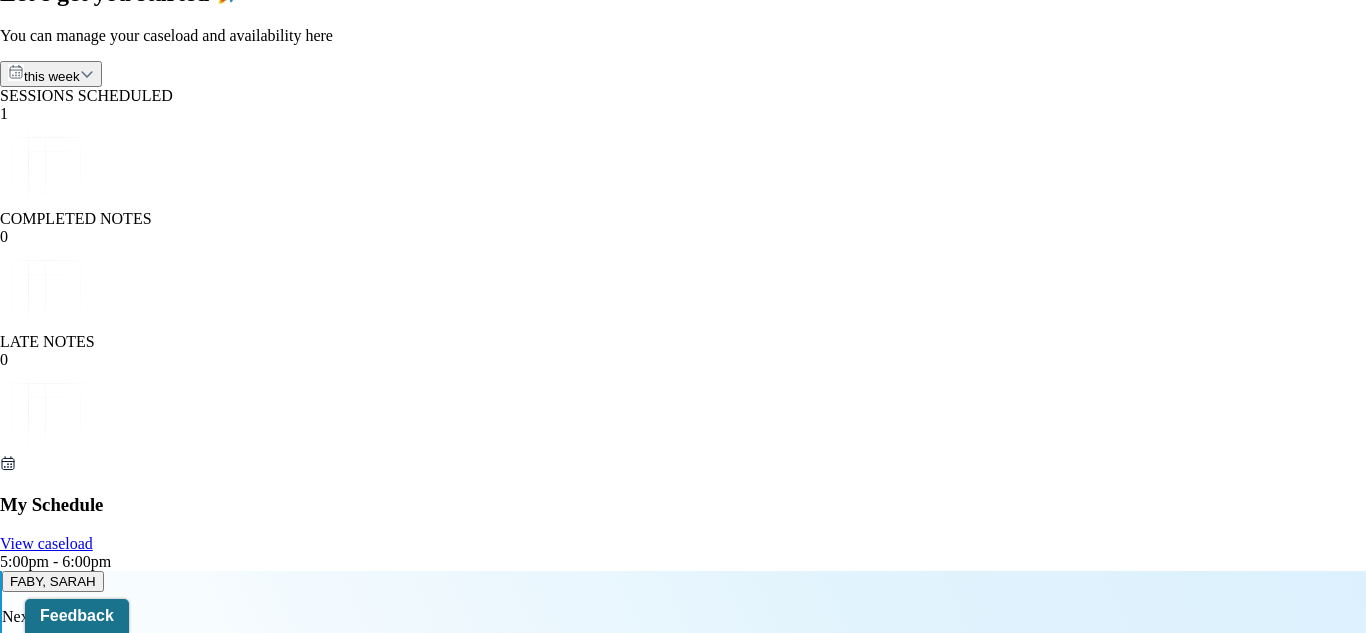 click on "Session notes" at bounding box center [100, 1995] 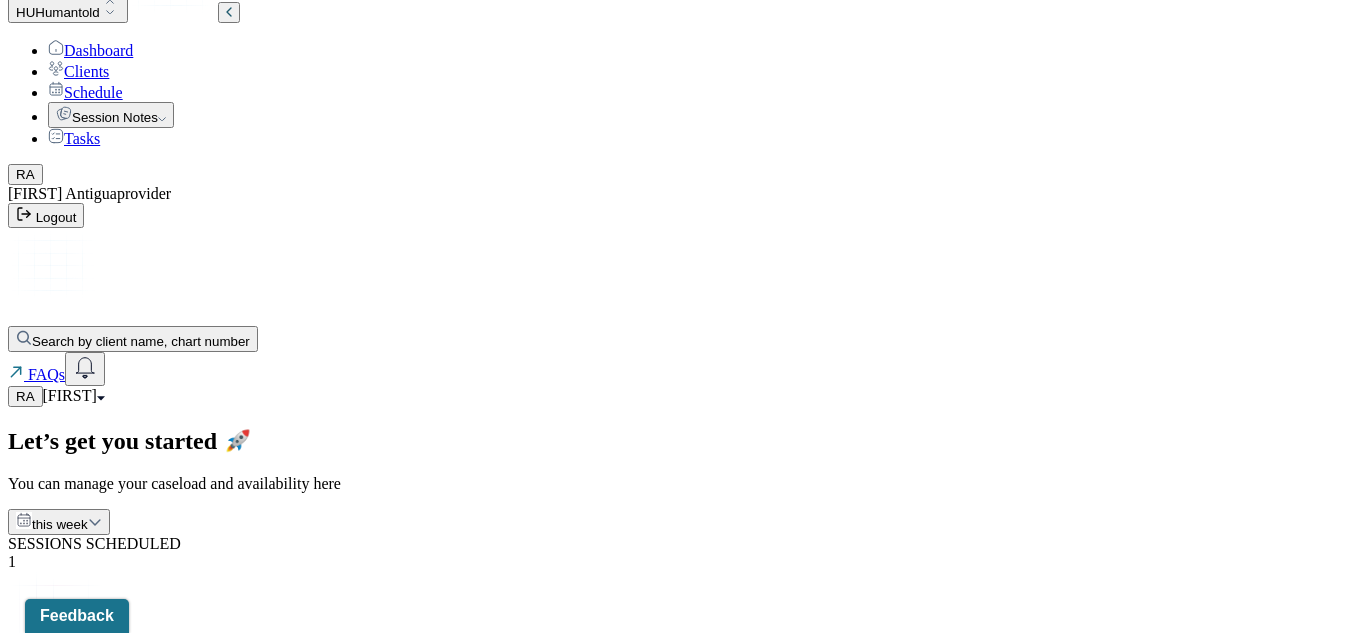 scroll, scrollTop: 46, scrollLeft: 0, axis: vertical 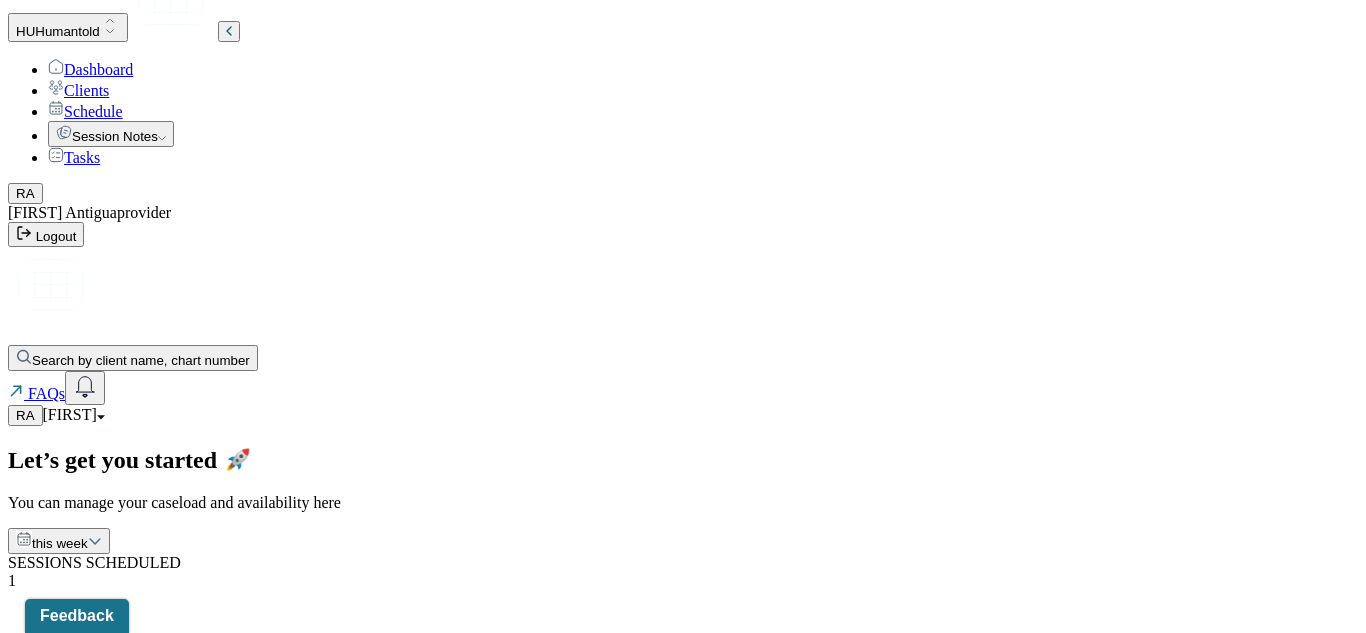 click on "Clients" at bounding box center (78, 90) 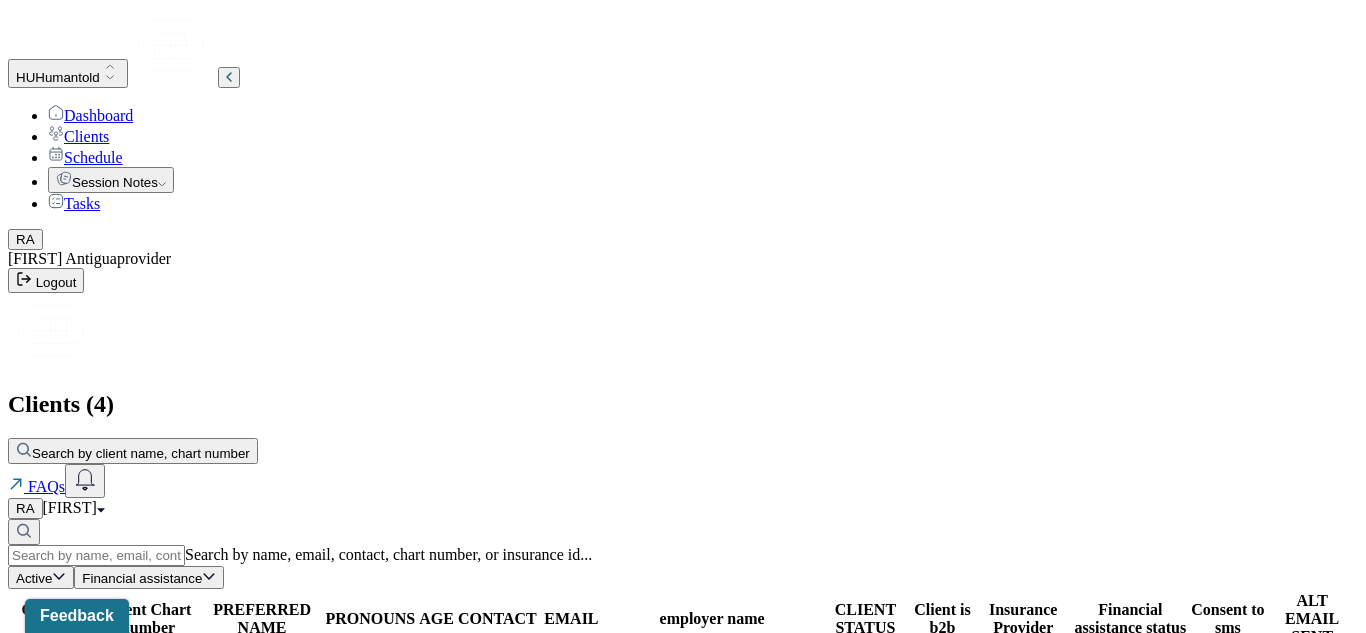 click on "AGE" at bounding box center [436, 619] 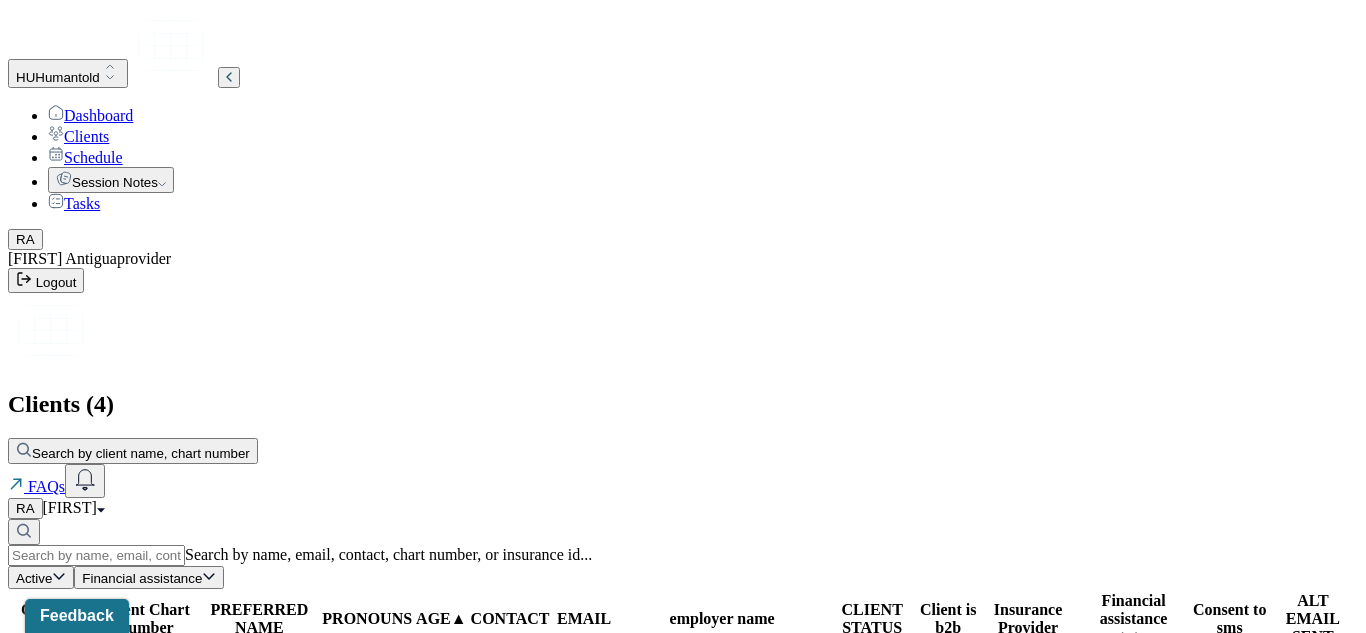 click on "Search by name, email, contact, chart number, or insurance id...   Active     Financial assistance" at bounding box center [683, 554] 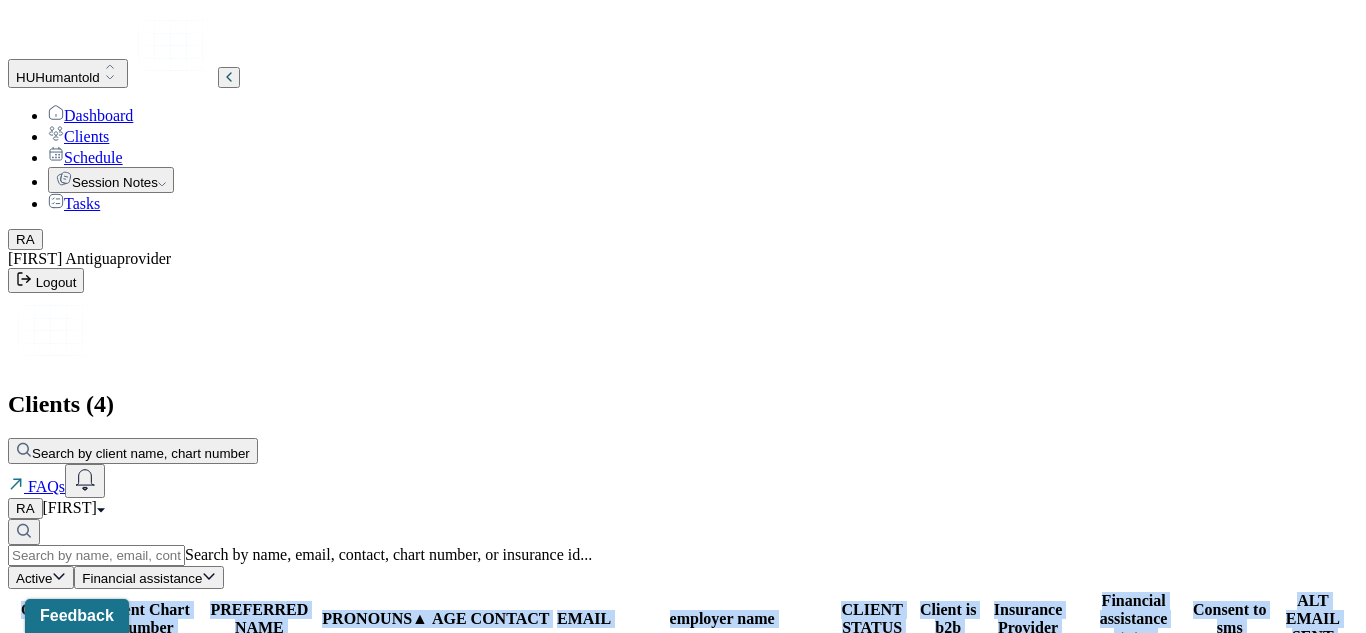 drag, startPoint x: 687, startPoint y: 496, endPoint x: 765, endPoint y: 507, distance: 78.77182 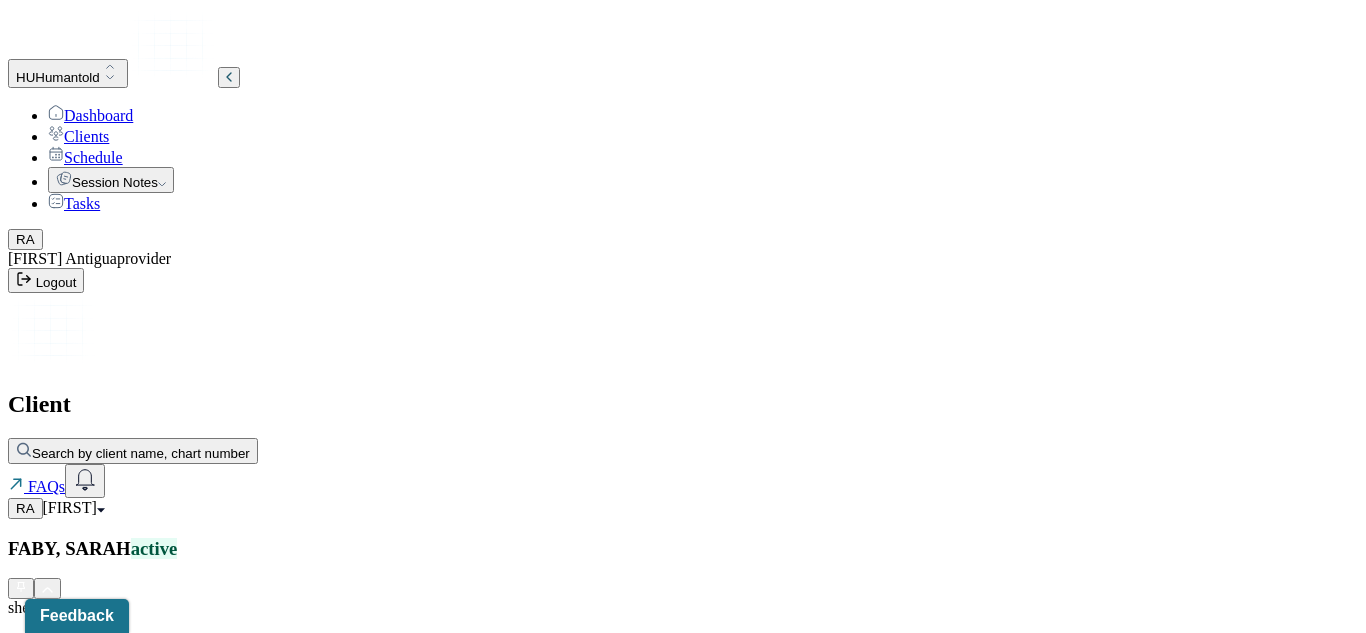 click 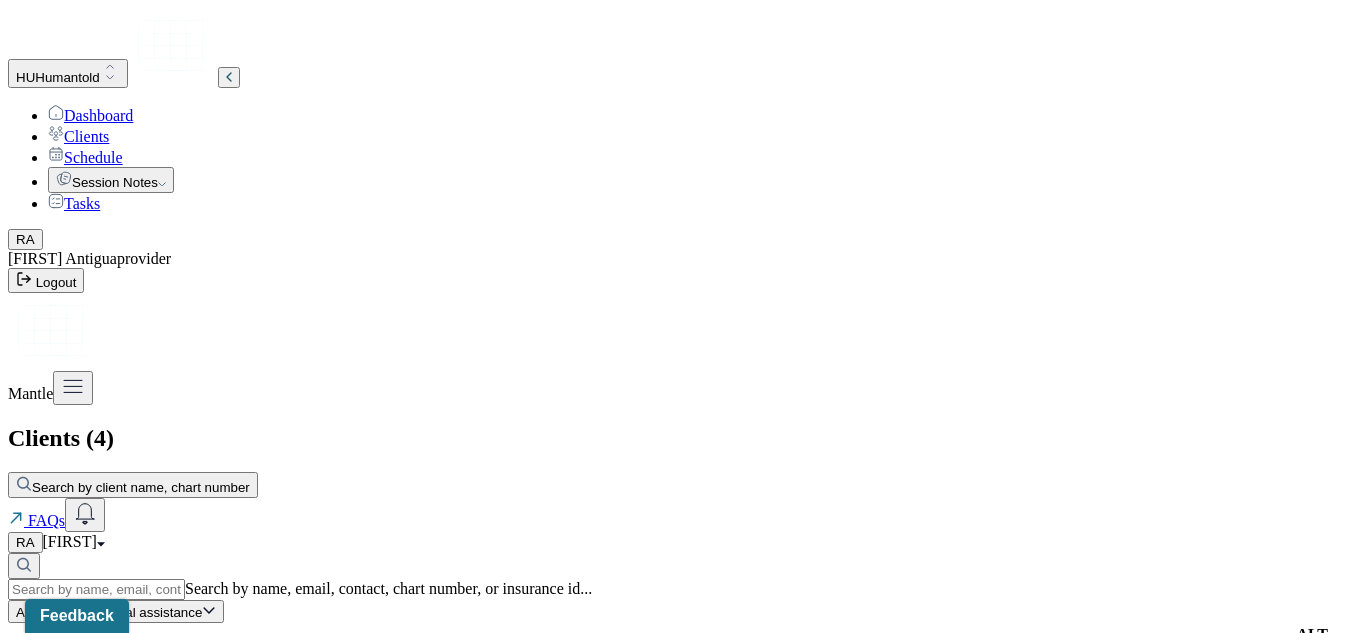 click 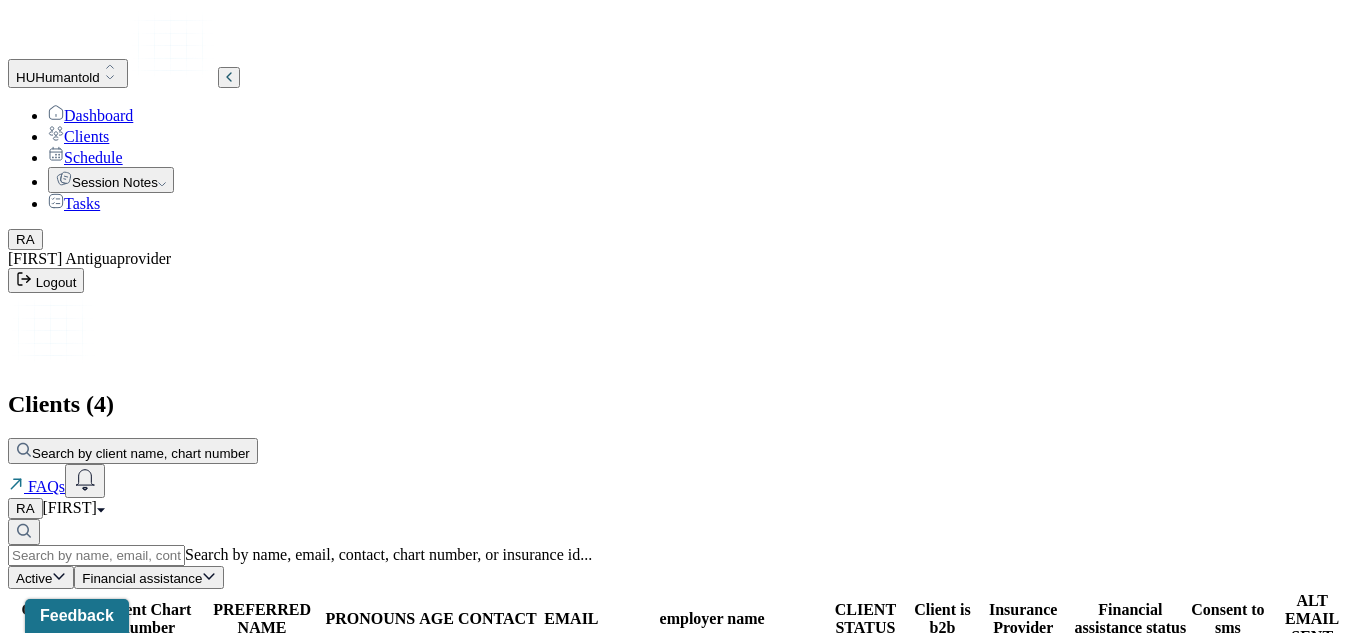 click on "Session Notes" at bounding box center [111, 180] 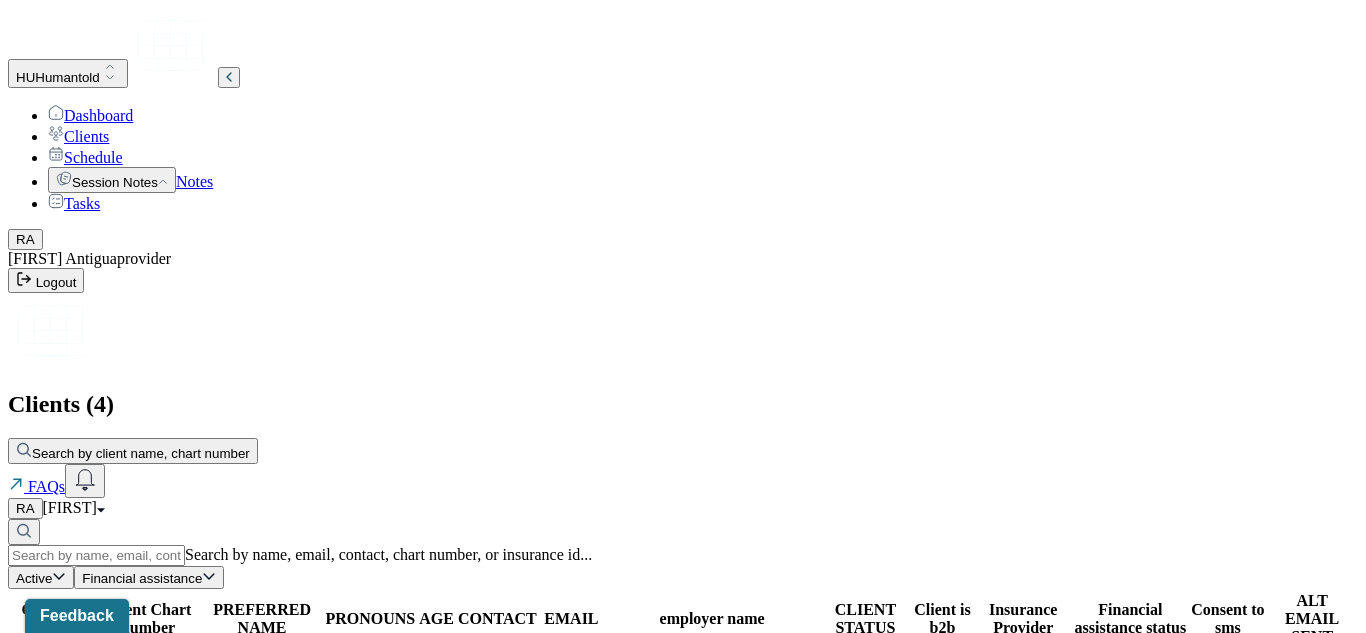 click on "Notes" at bounding box center (194, 181) 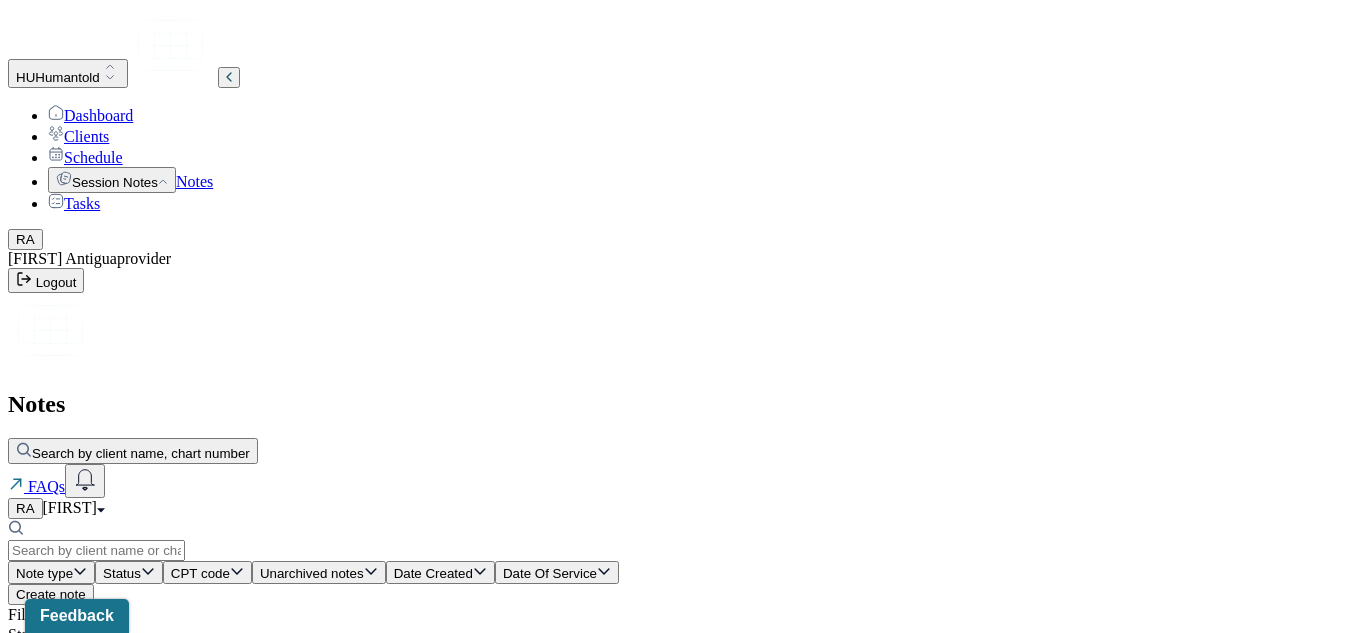 click on "Note type" at bounding box center [51, 572] 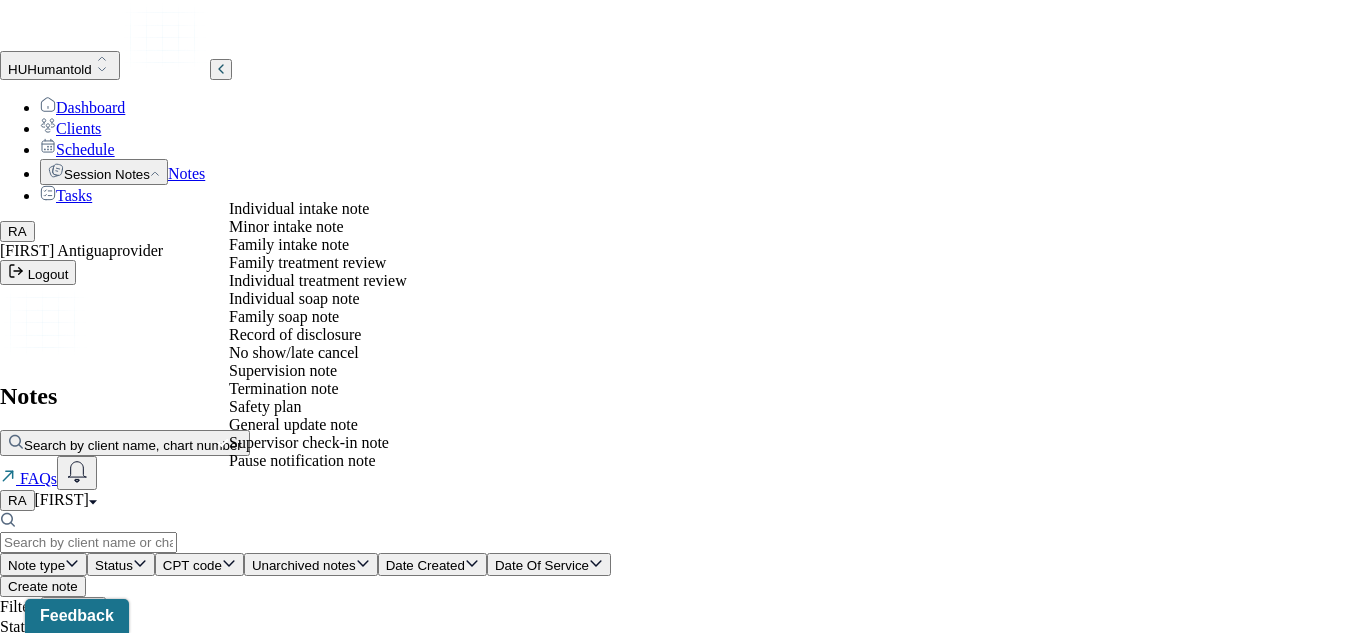 scroll, scrollTop: 0, scrollLeft: 0, axis: both 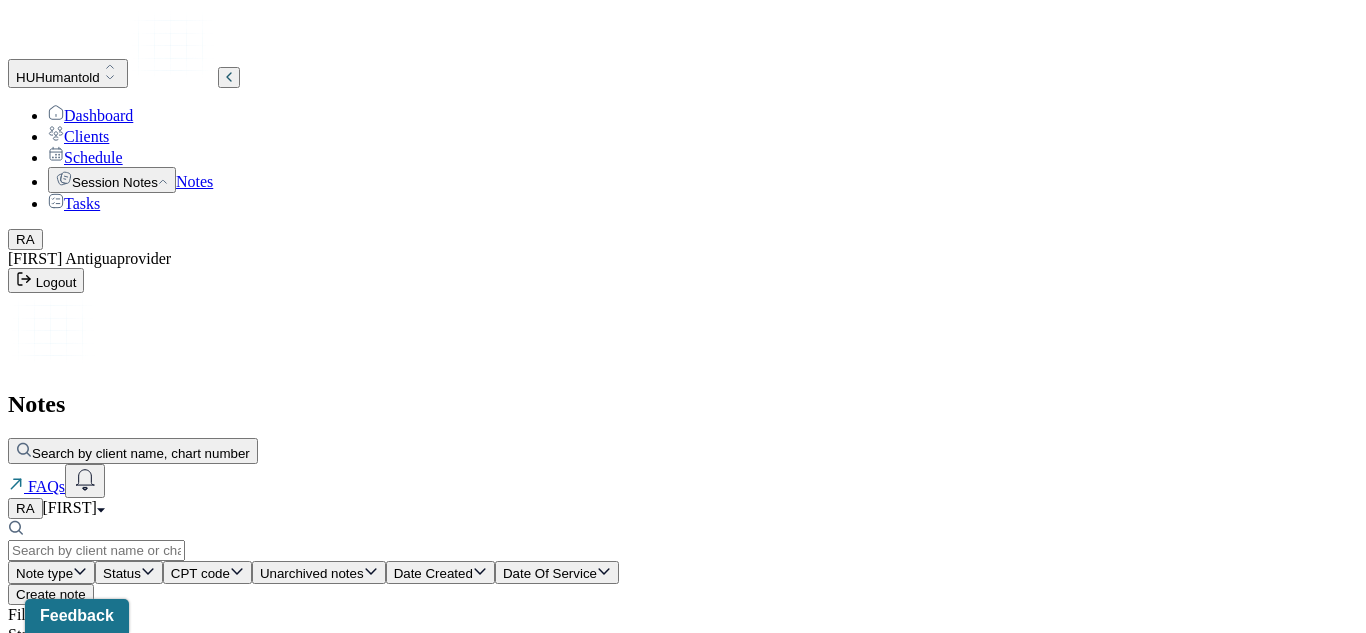 click on "CPT code" at bounding box center [207, 572] 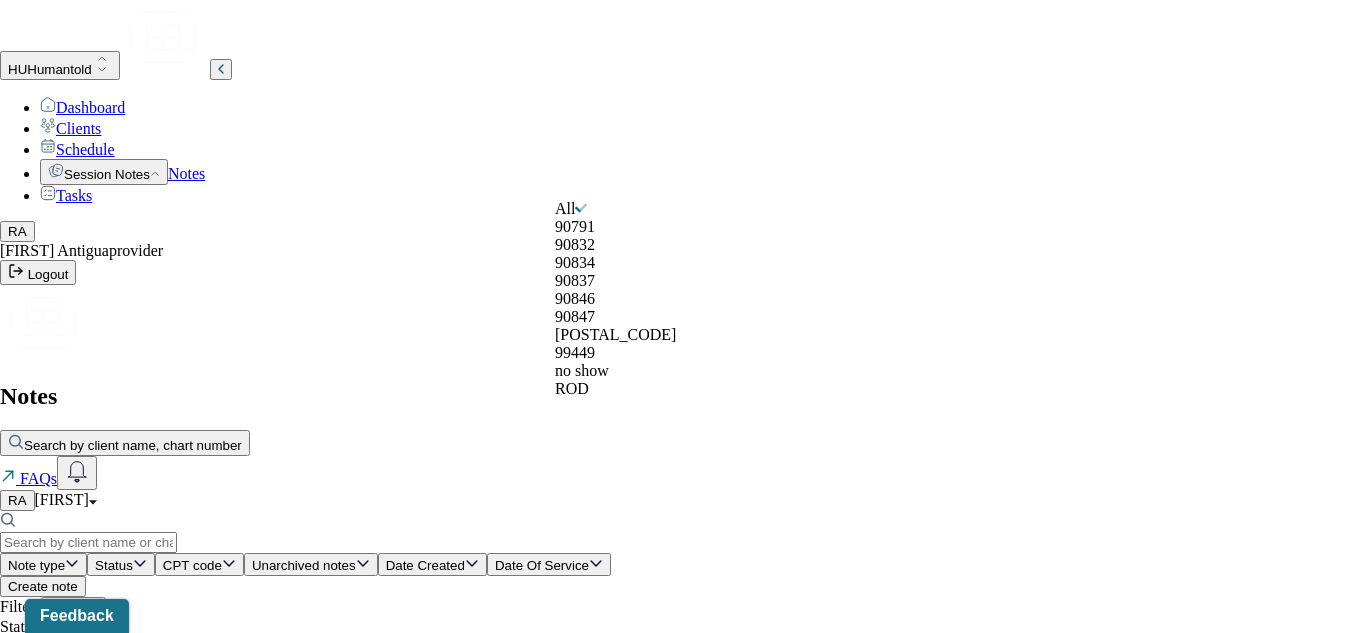 click on "CPT code" at bounding box center (199, 564) 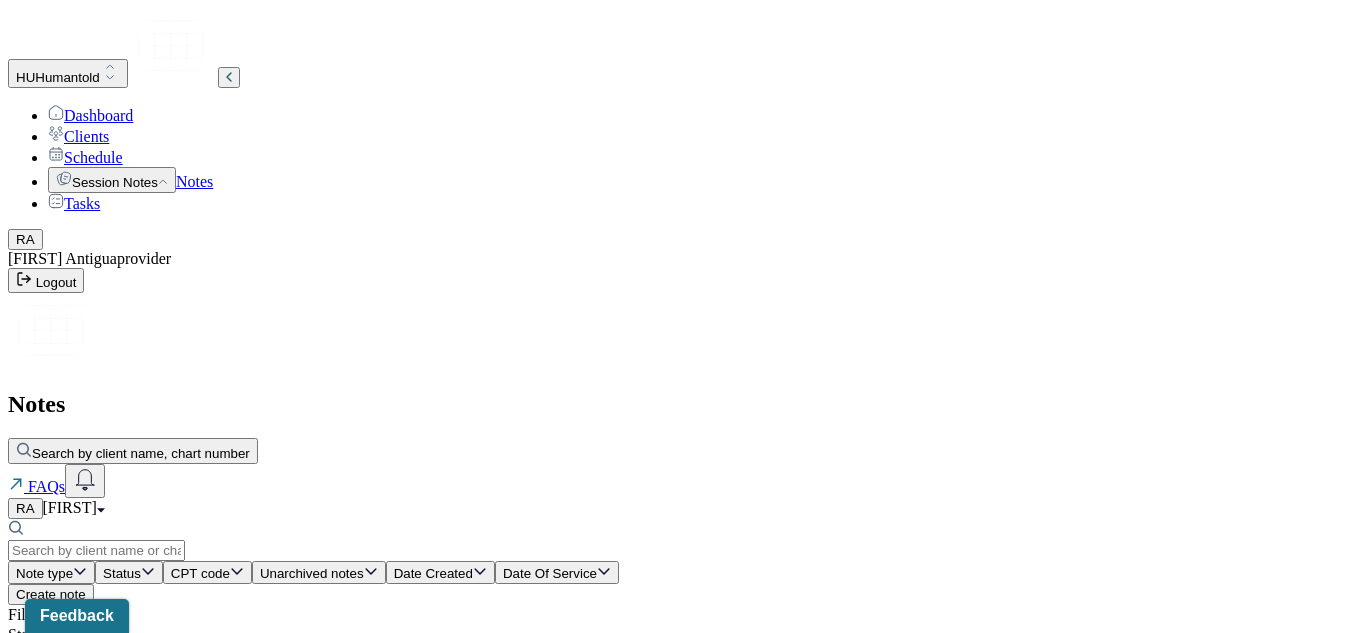 click on "CPT code" at bounding box center (207, 572) 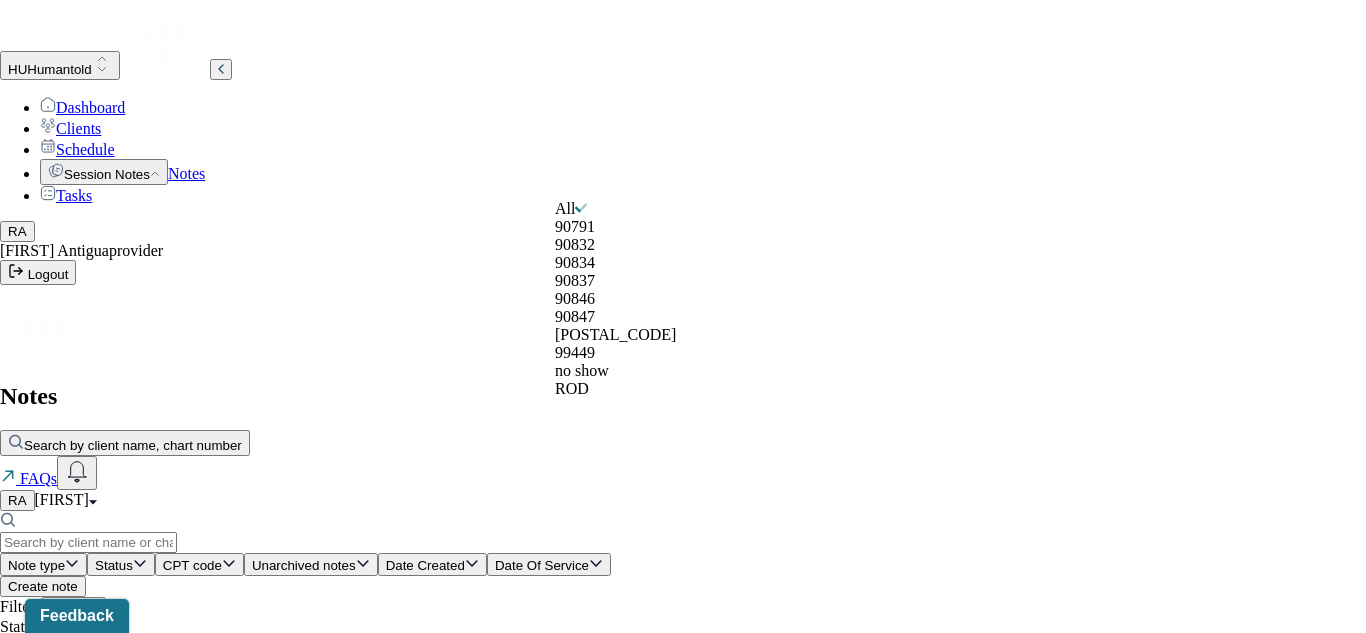 click on "CPT code" at bounding box center (199, 564) 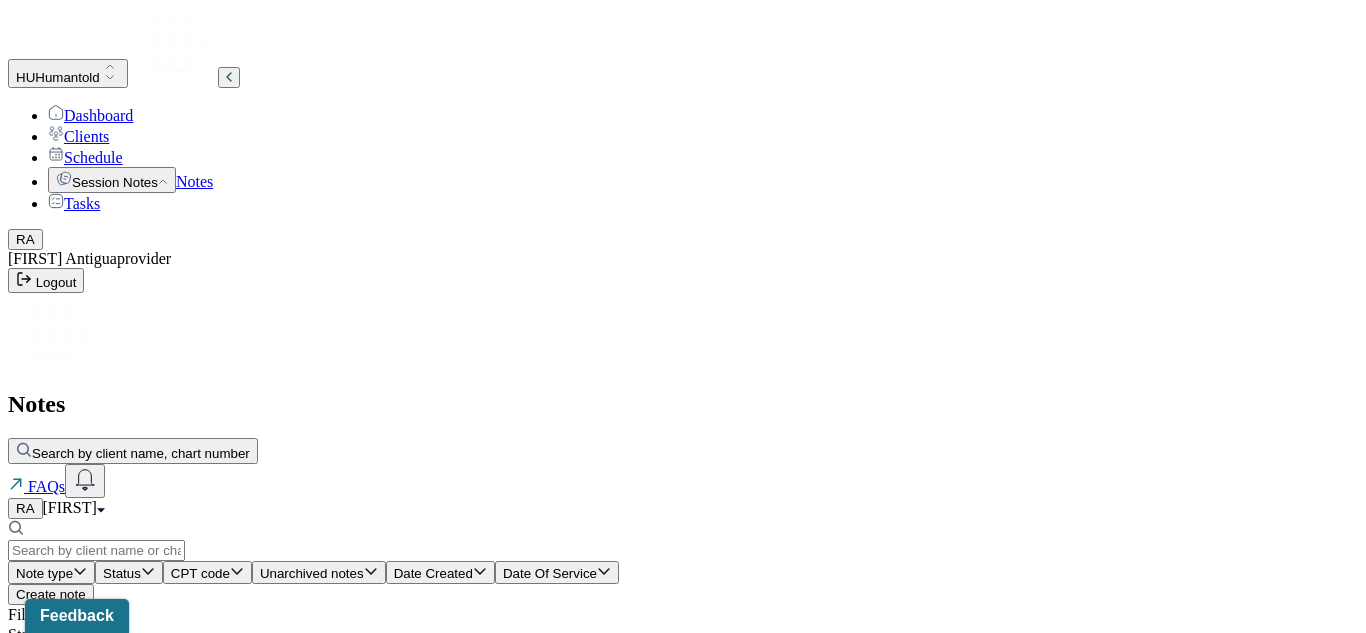 click 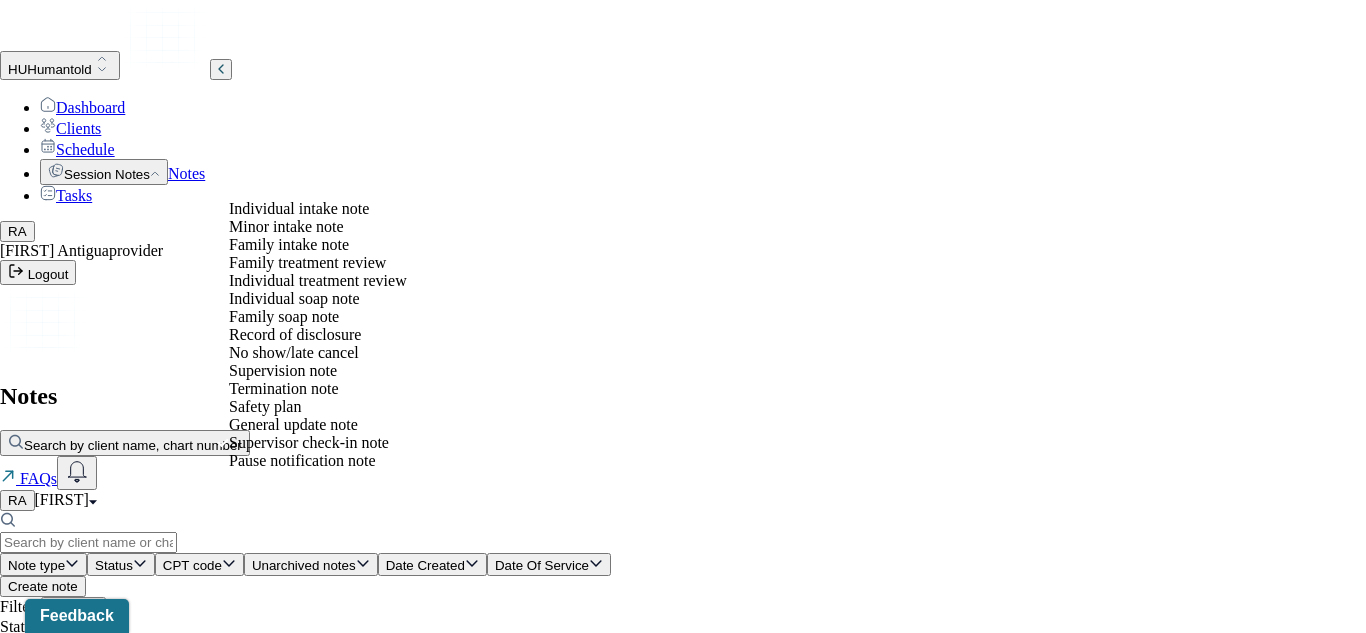 scroll, scrollTop: 120, scrollLeft: 0, axis: vertical 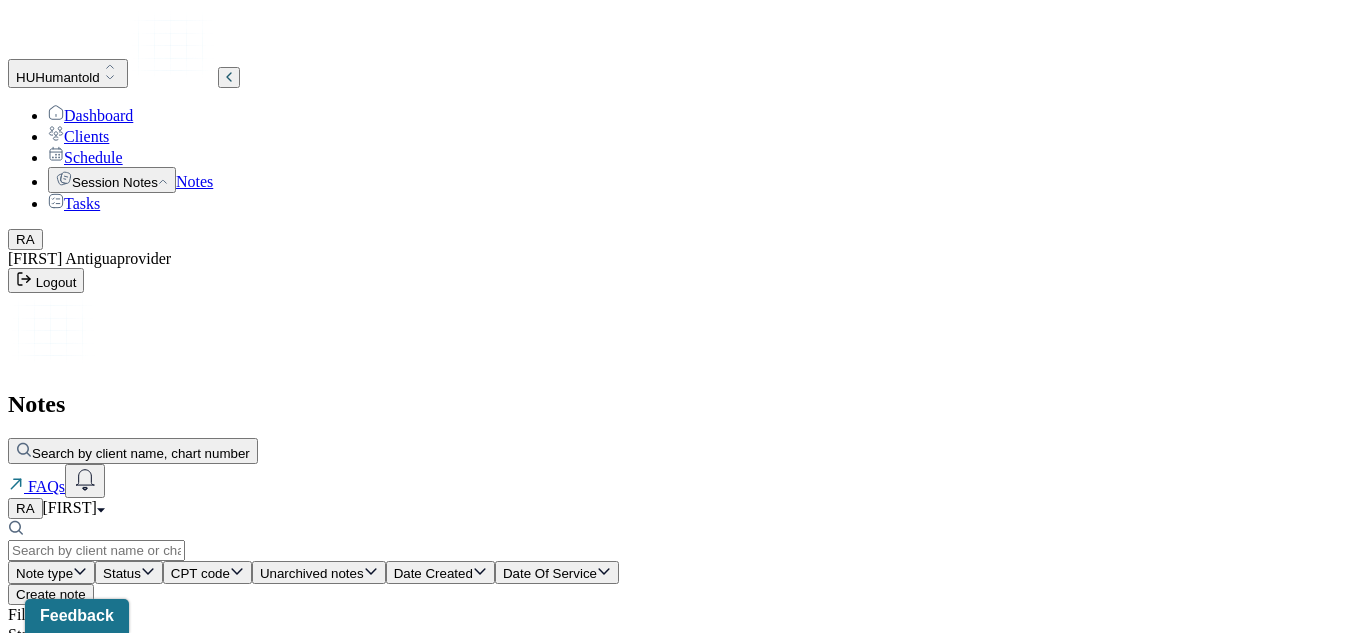 click 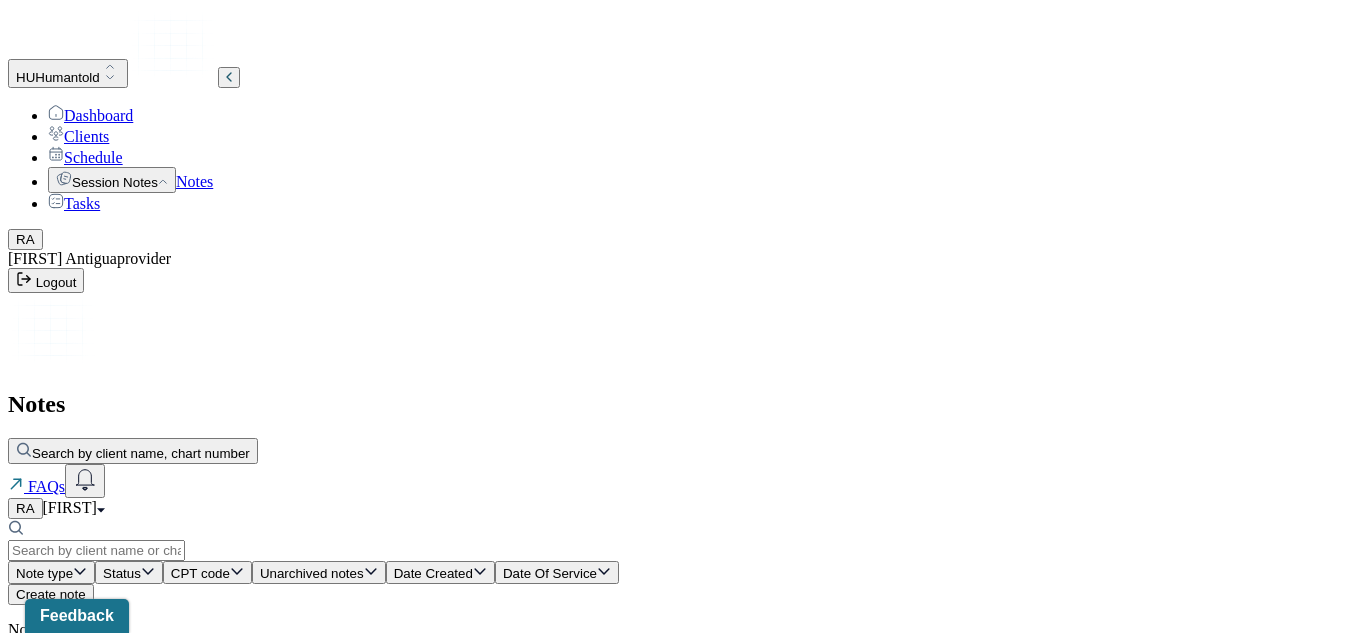 click on "Create note" at bounding box center (51, 594) 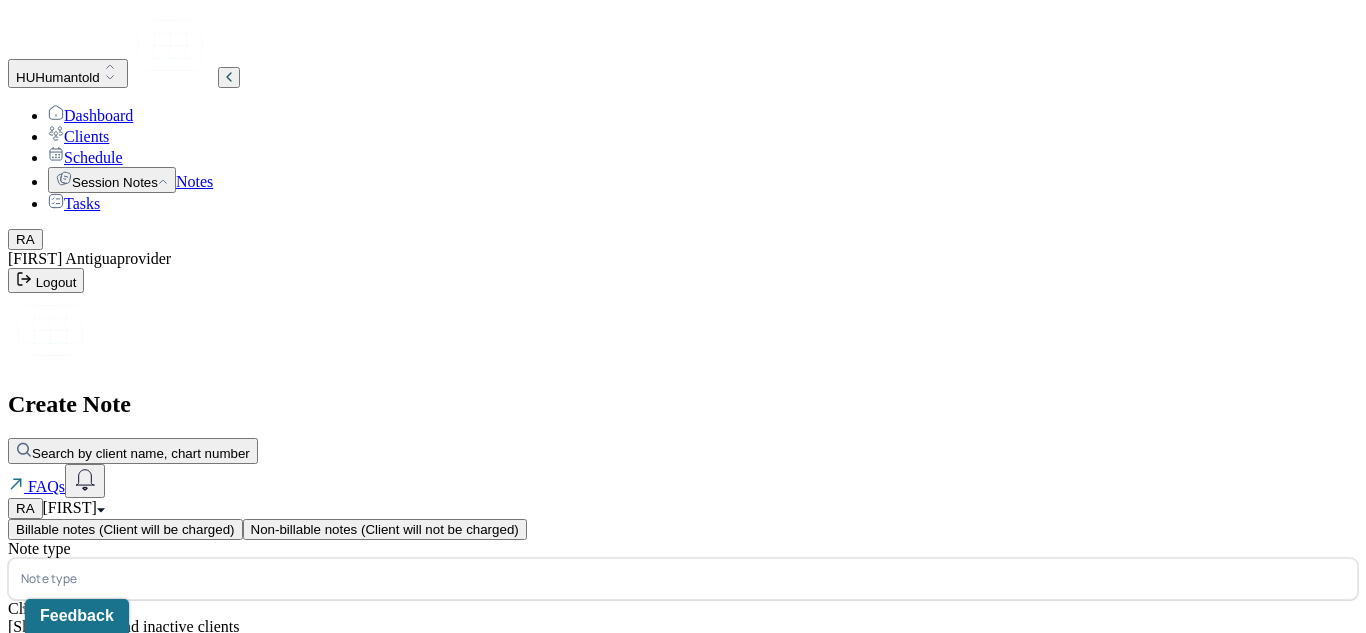 click at bounding box center (713, 579) 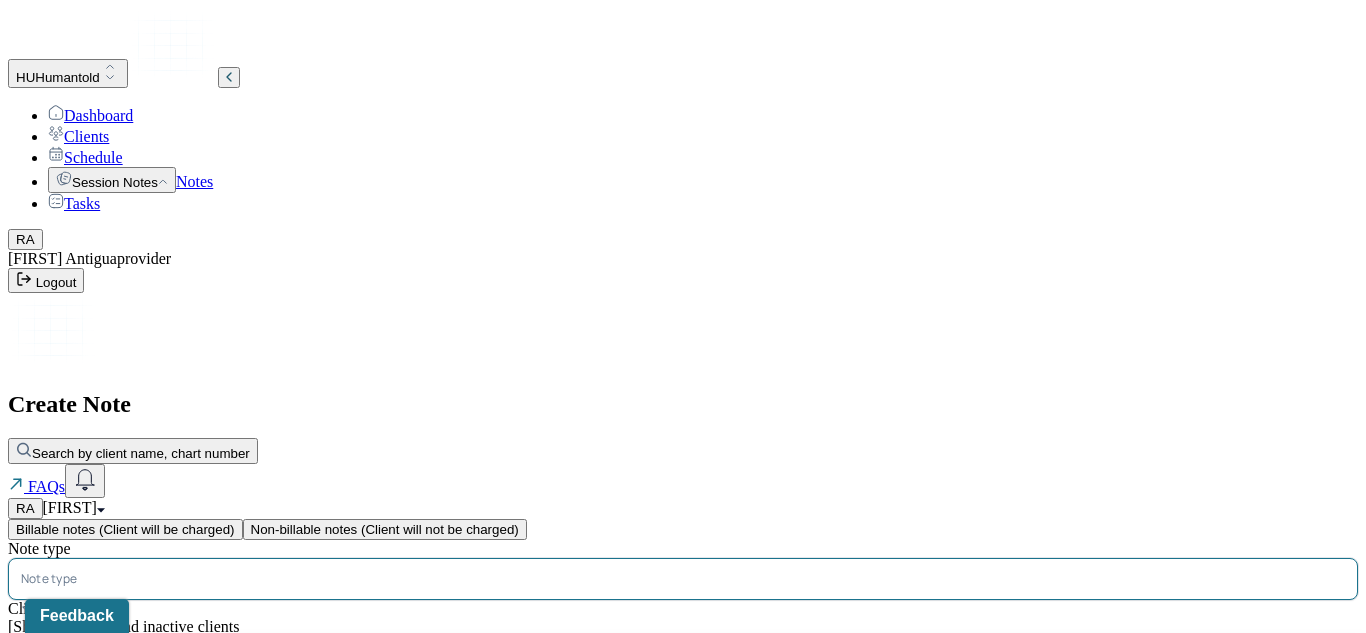 scroll, scrollTop: 6, scrollLeft: 0, axis: vertical 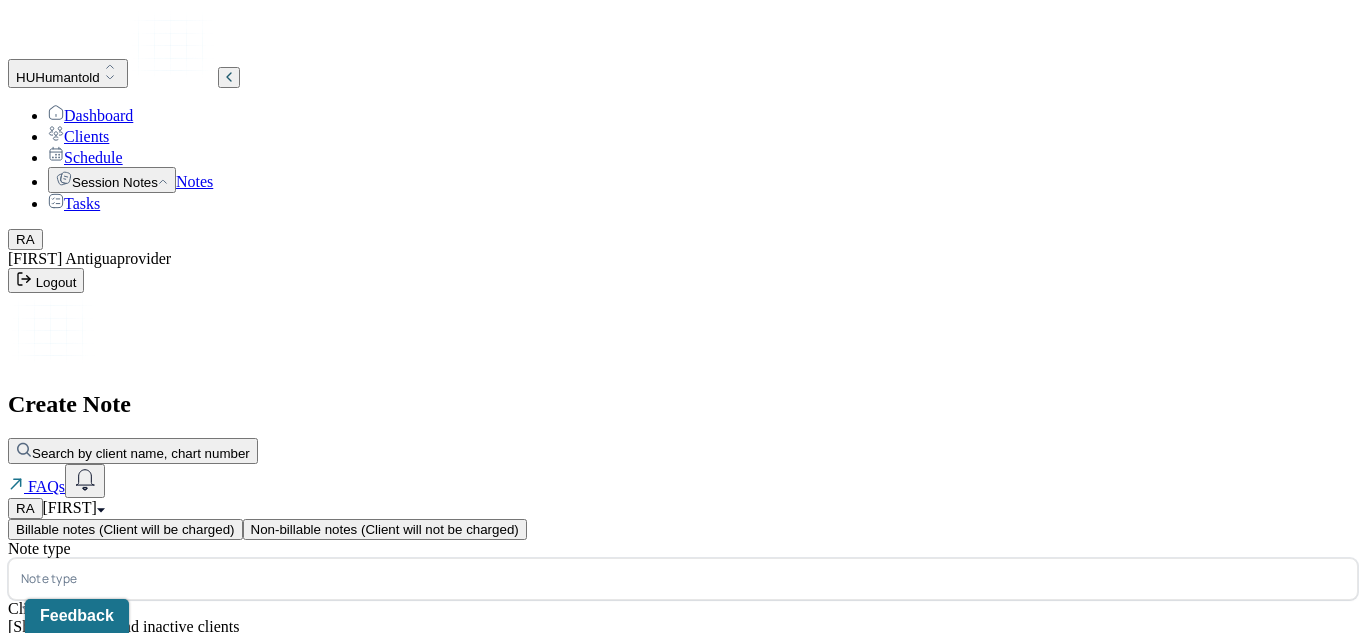 click on "Non-billable notes (Client will not be charged)" at bounding box center [385, 529] 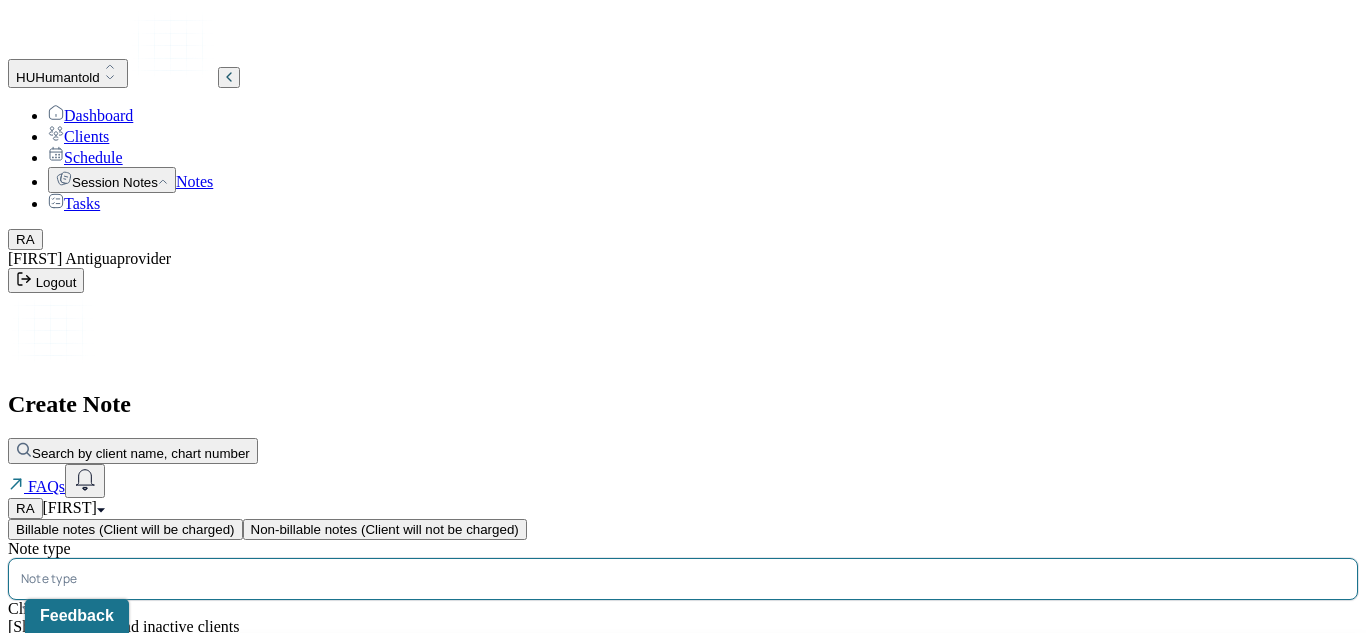 scroll, scrollTop: 53, scrollLeft: 0, axis: vertical 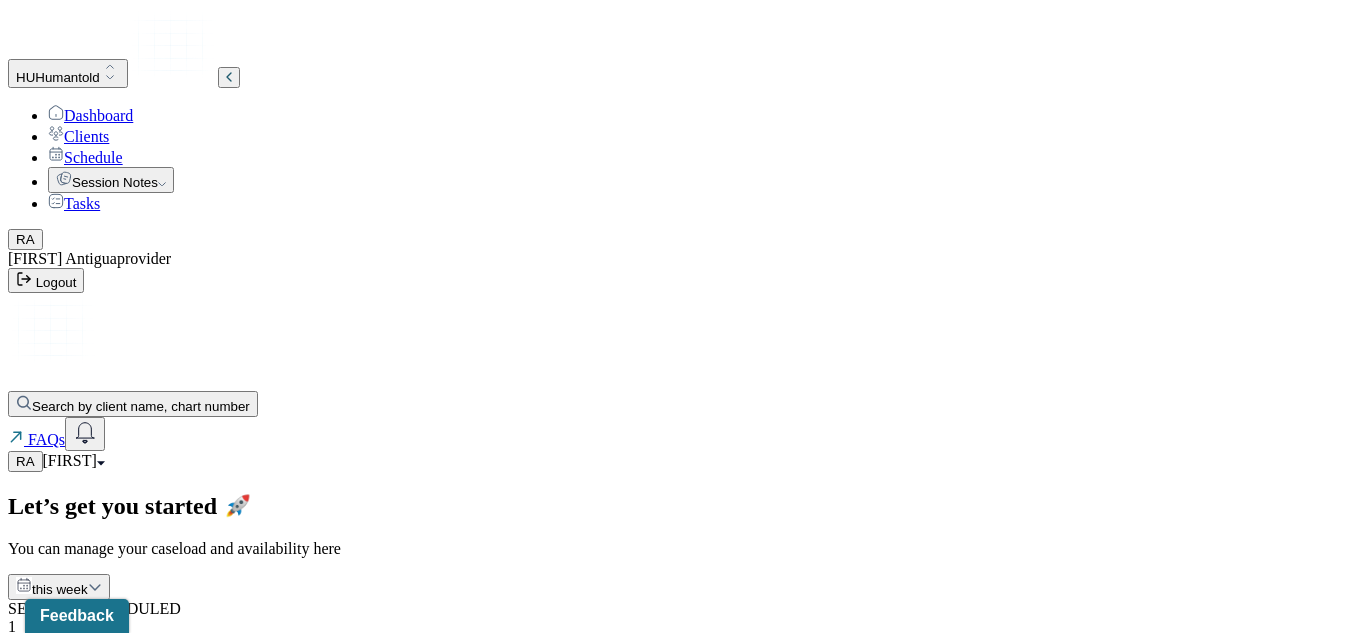 click on "[FIRST]" at bounding box center [70, 460] 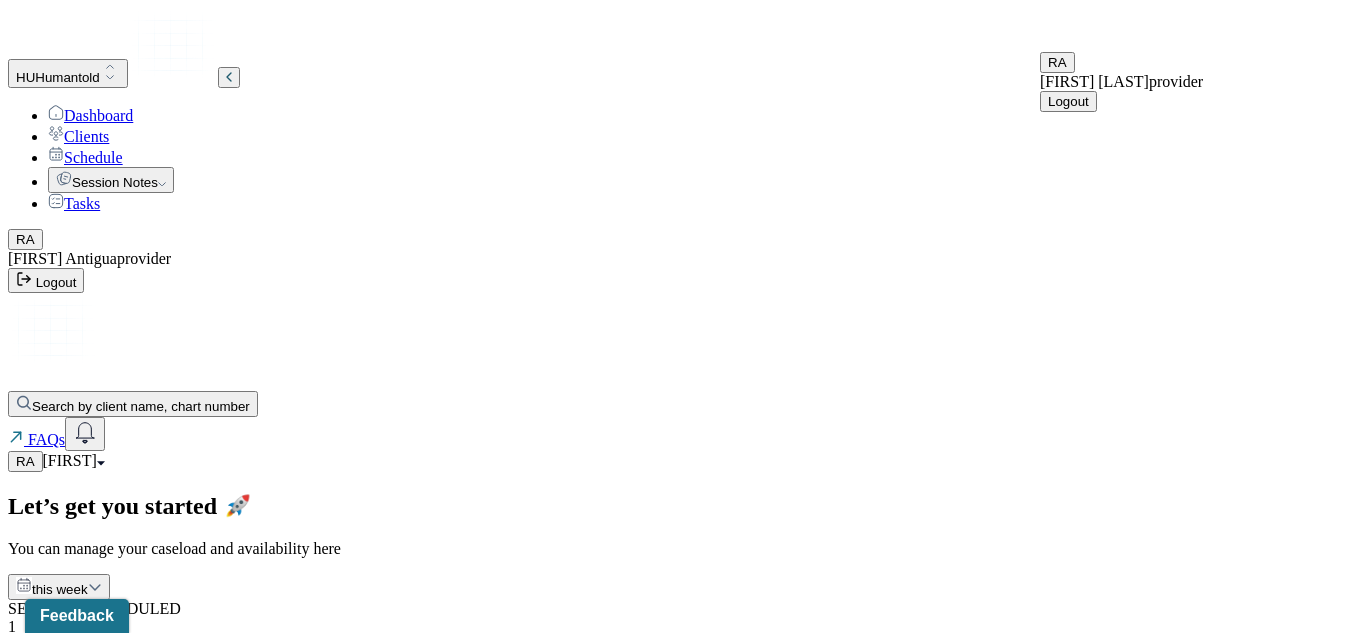 click on "Logout" at bounding box center (1068, 101) 